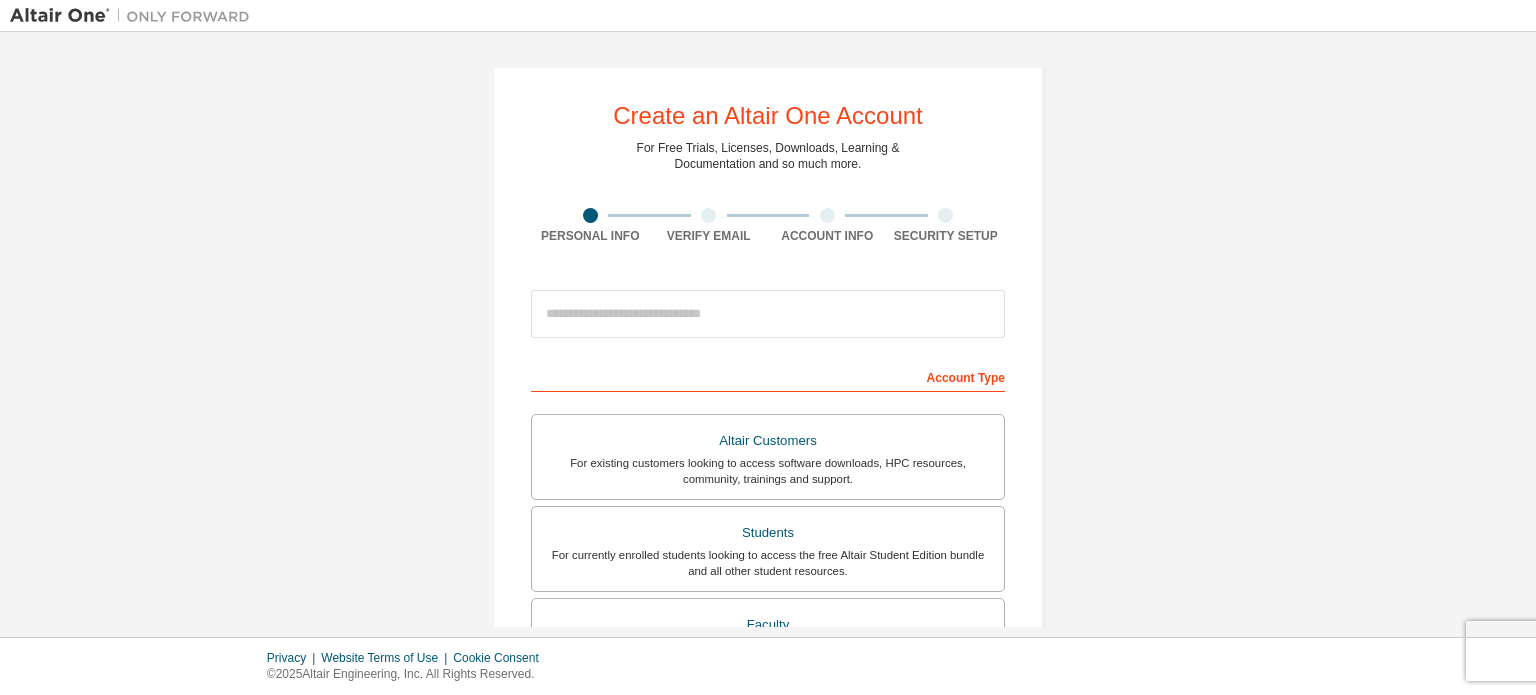 scroll, scrollTop: 0, scrollLeft: 0, axis: both 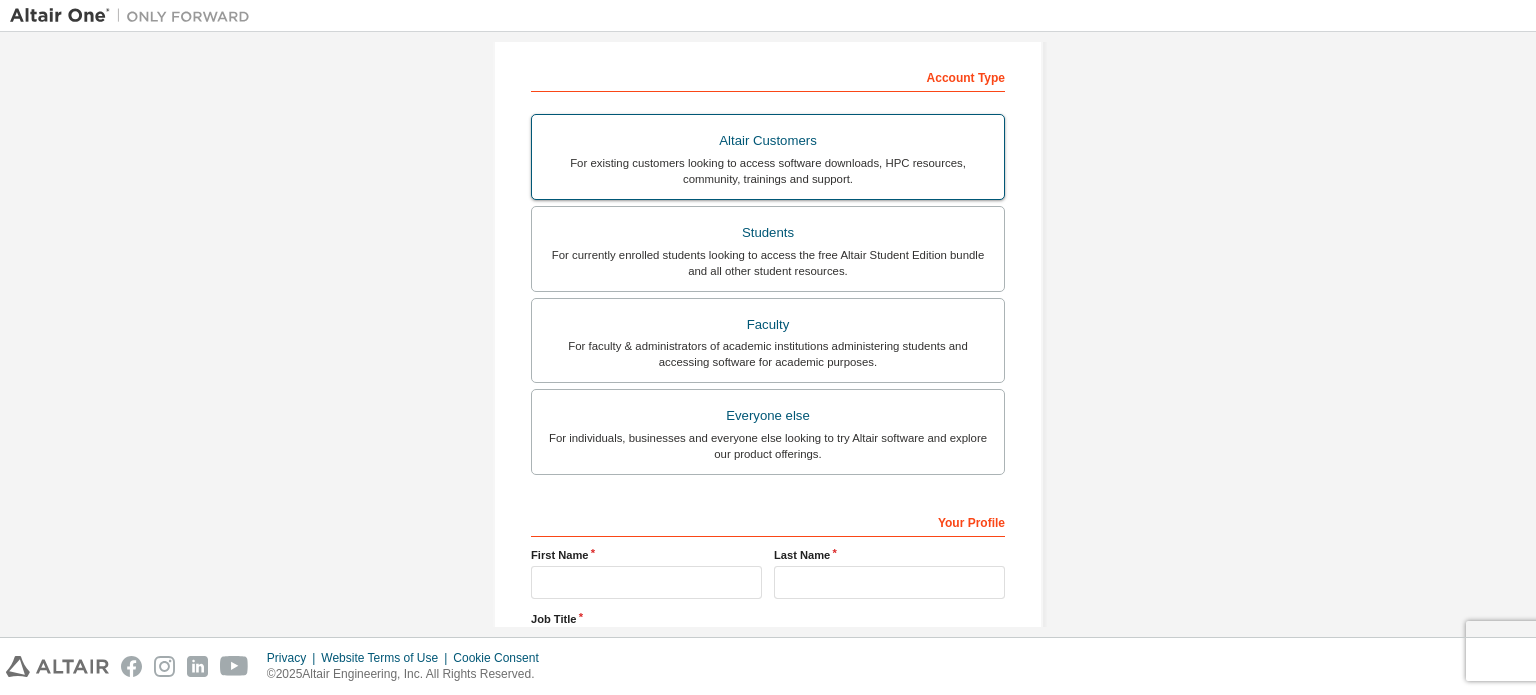 click on "Students" at bounding box center (768, 233) 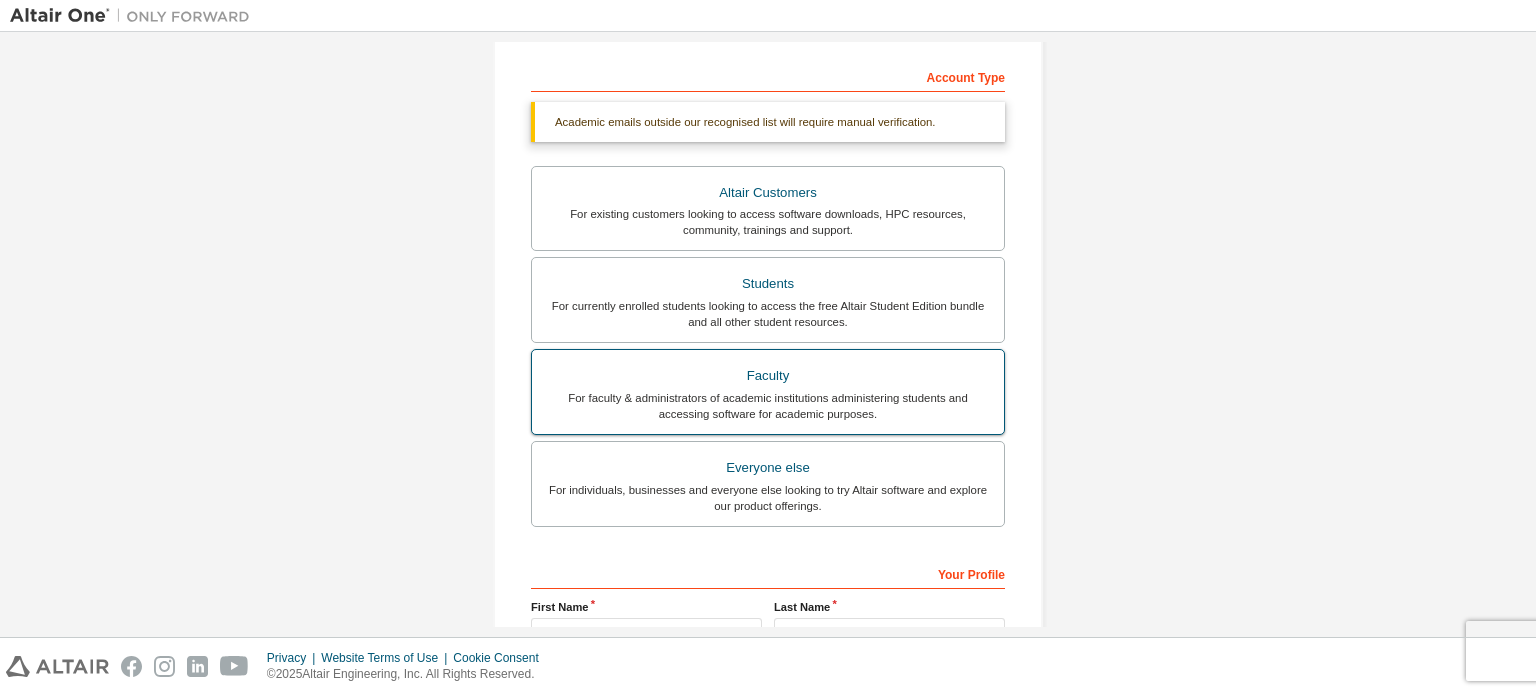 scroll, scrollTop: 100, scrollLeft: 0, axis: vertical 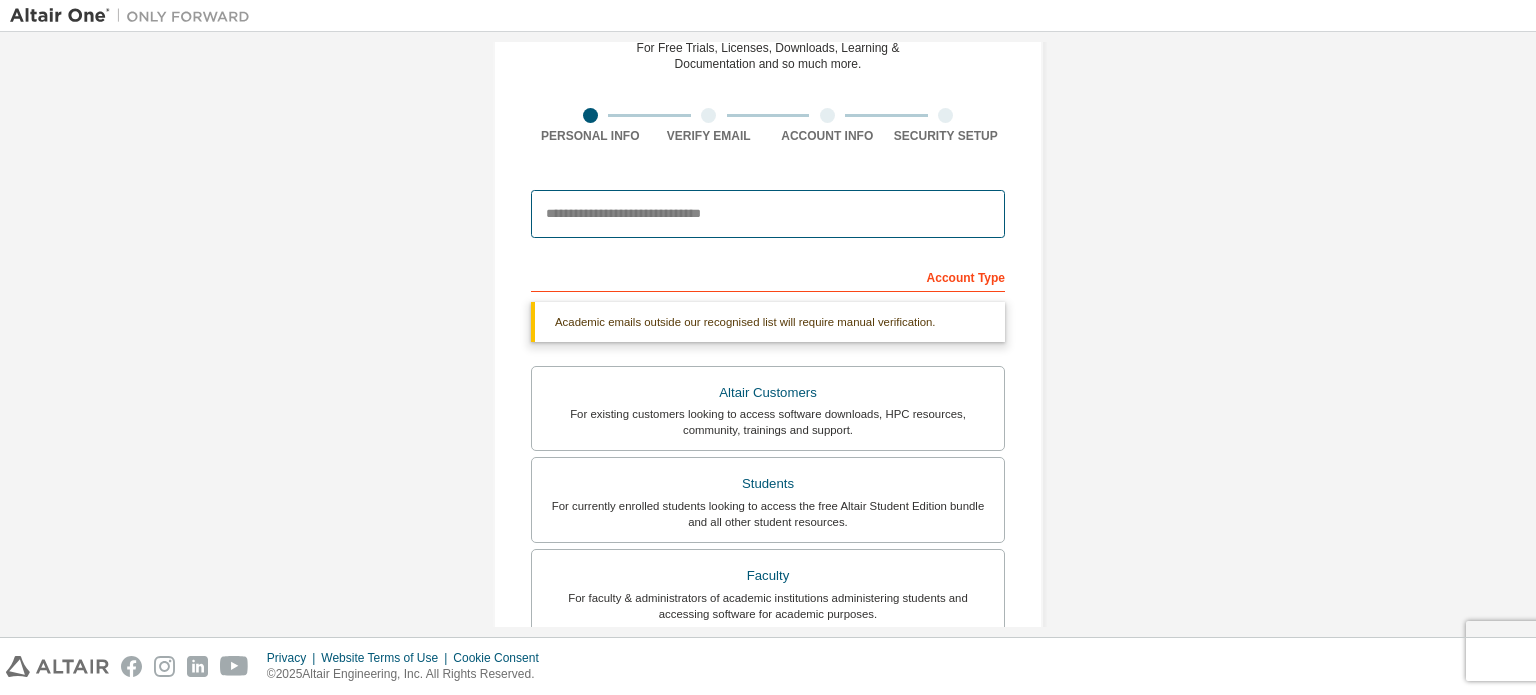 click at bounding box center (768, 214) 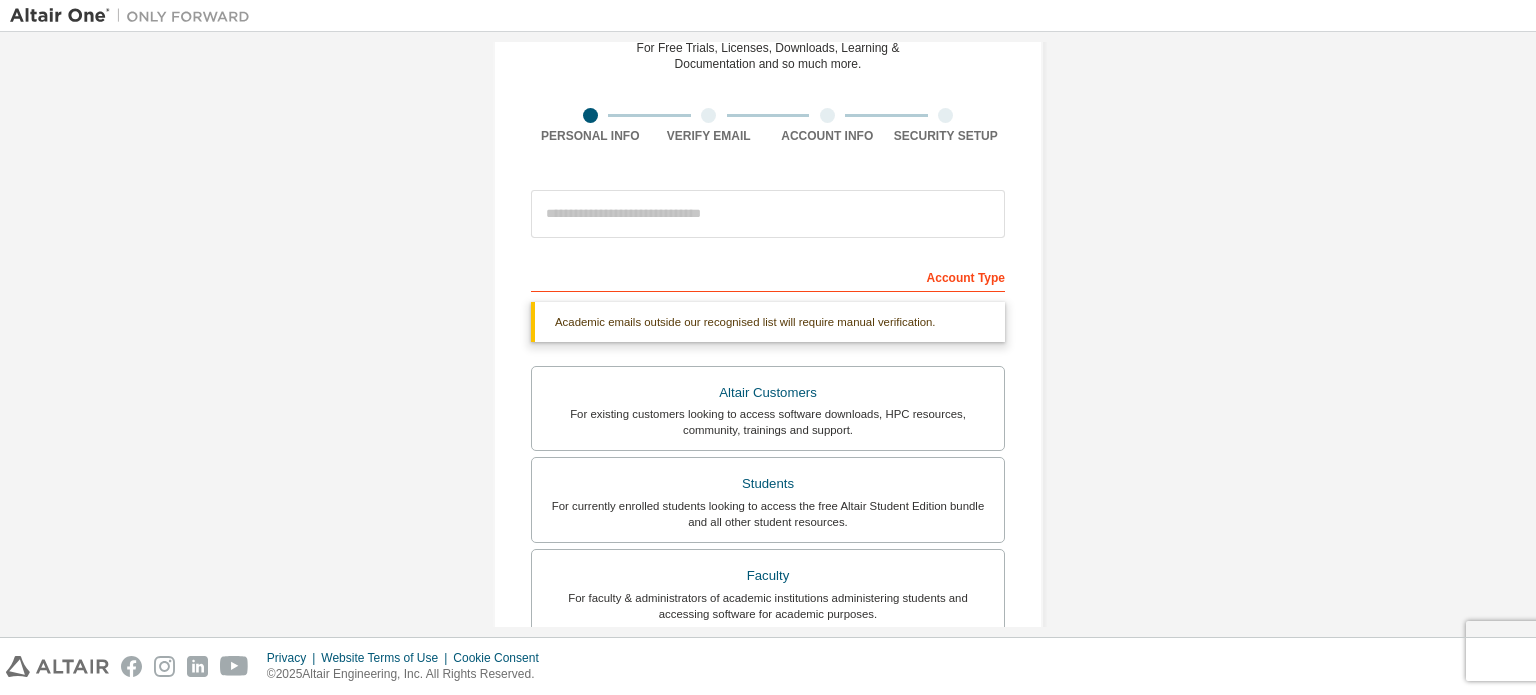 click on "Account Type" at bounding box center (768, 276) 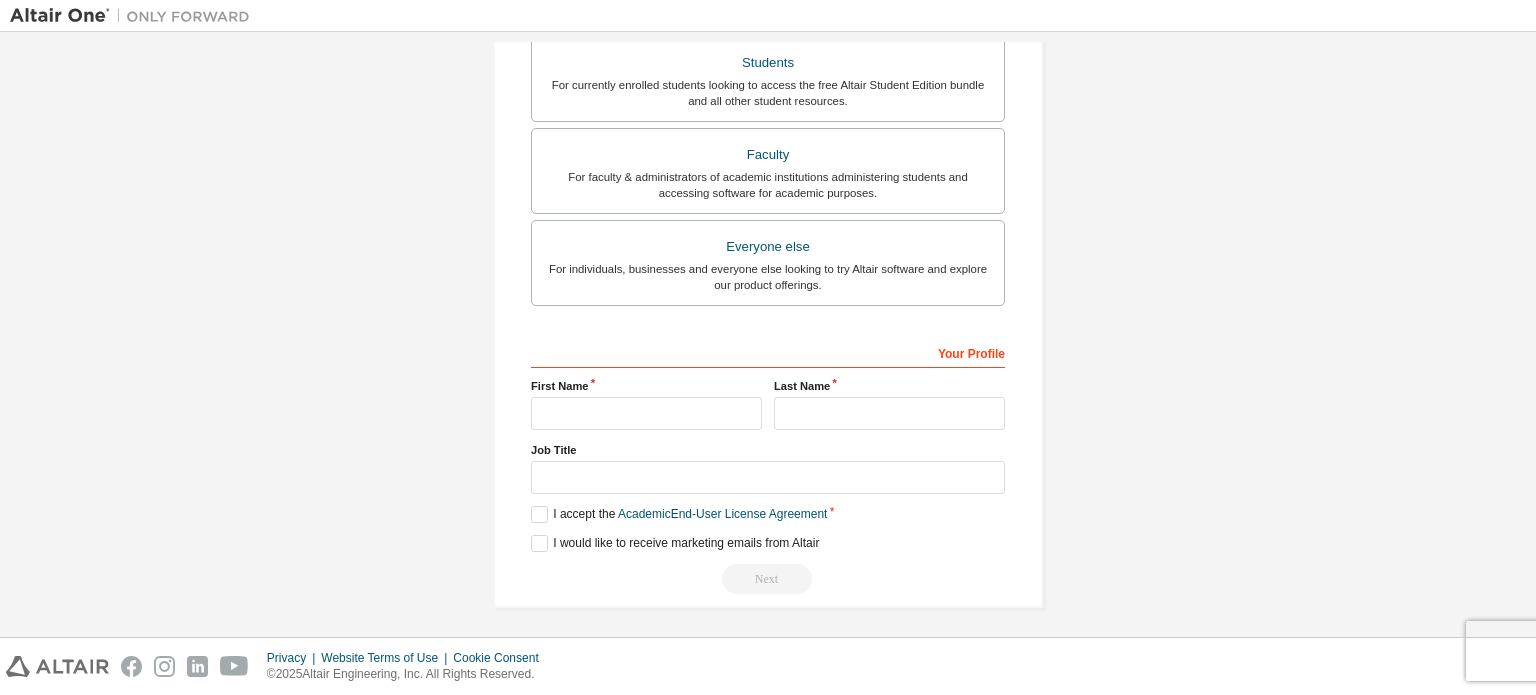 scroll, scrollTop: 0, scrollLeft: 0, axis: both 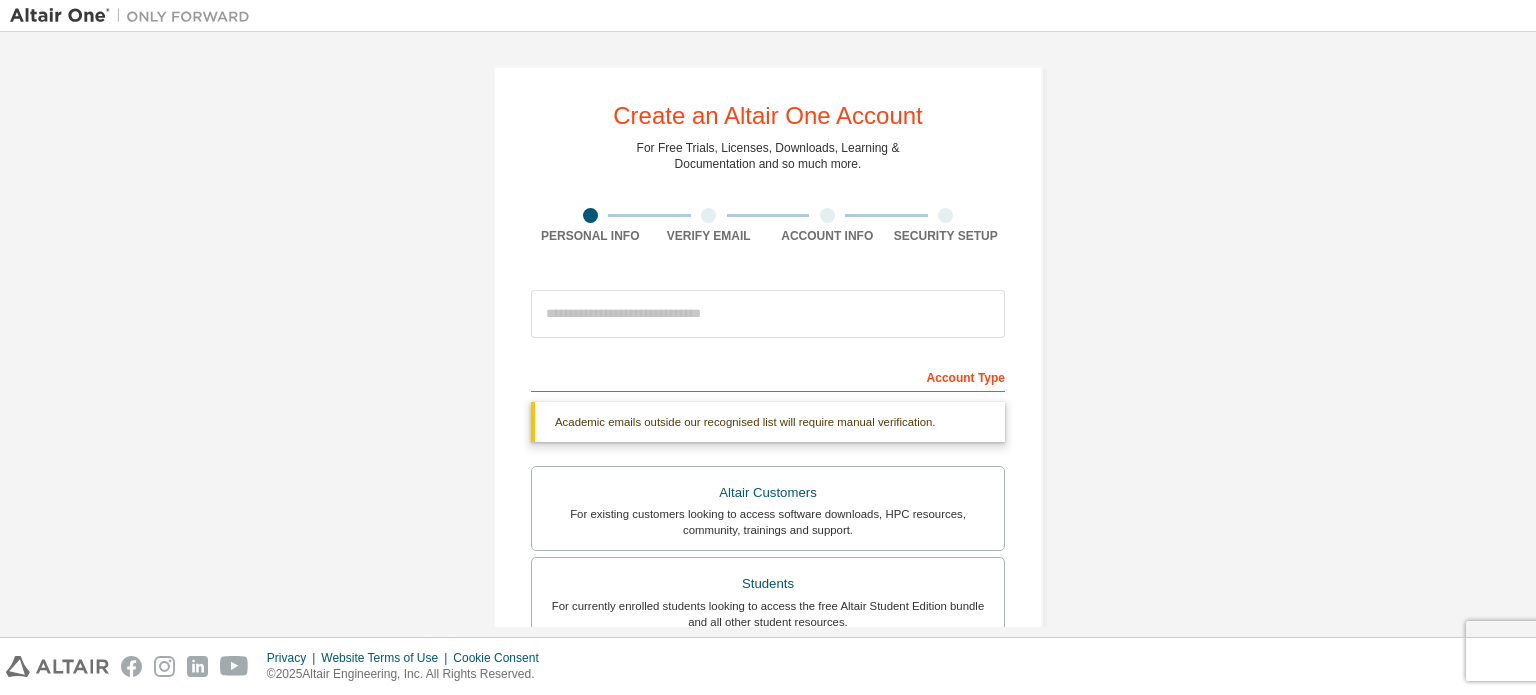 click at bounding box center [768, 314] 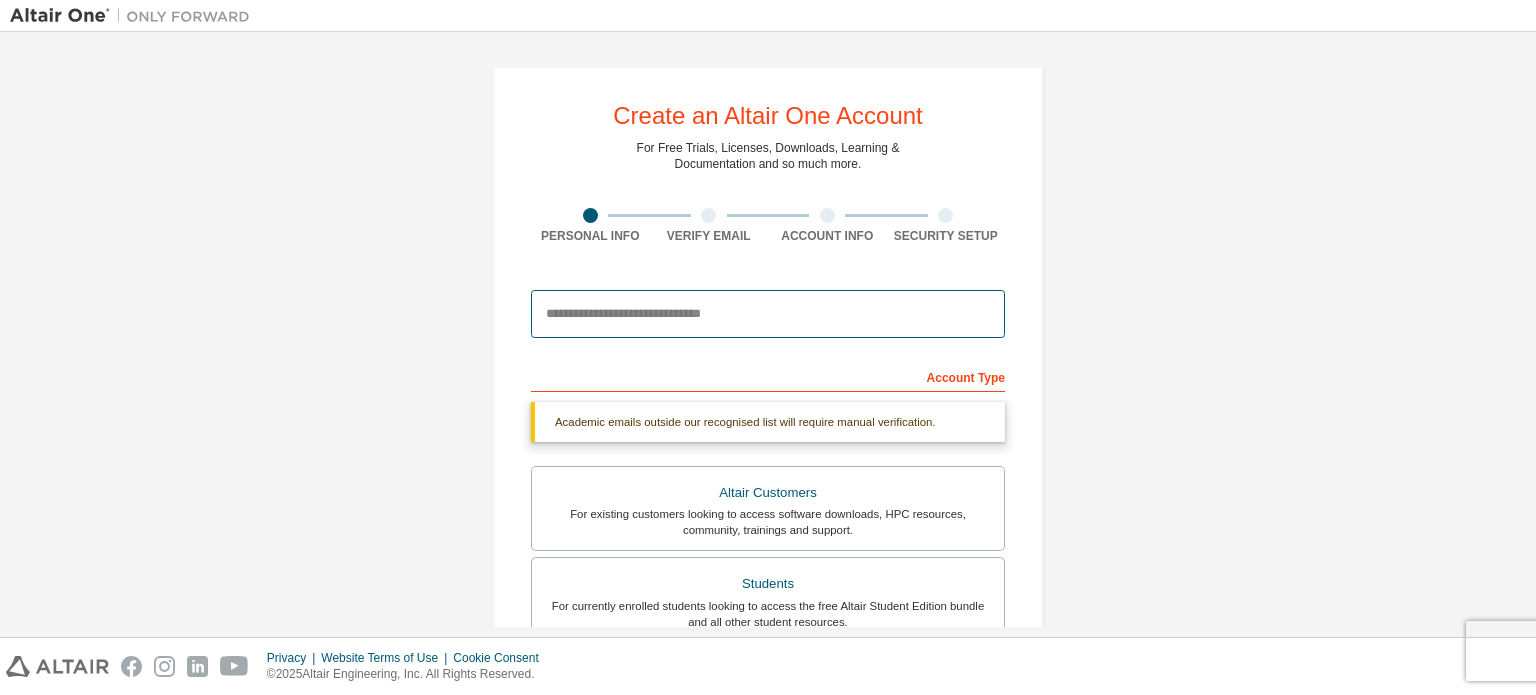 click at bounding box center [768, 314] 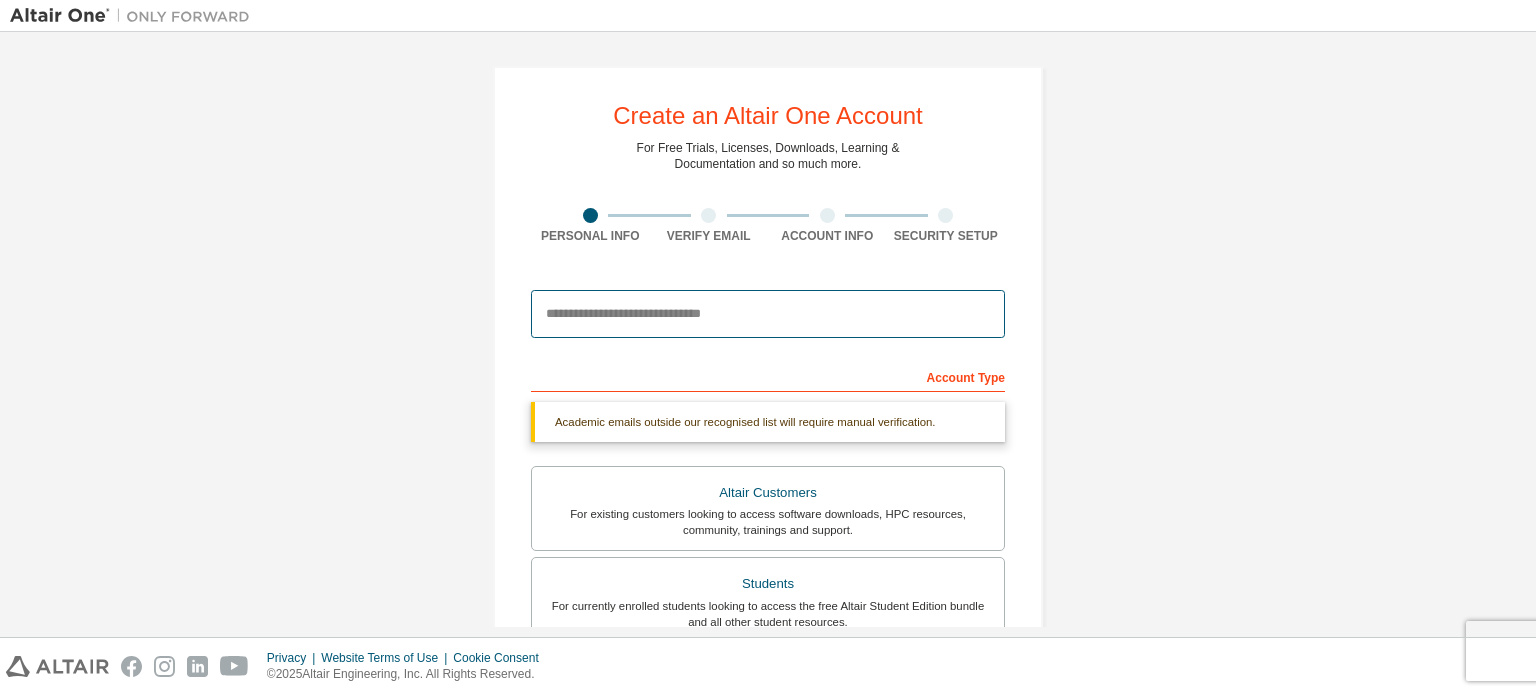type on "**********" 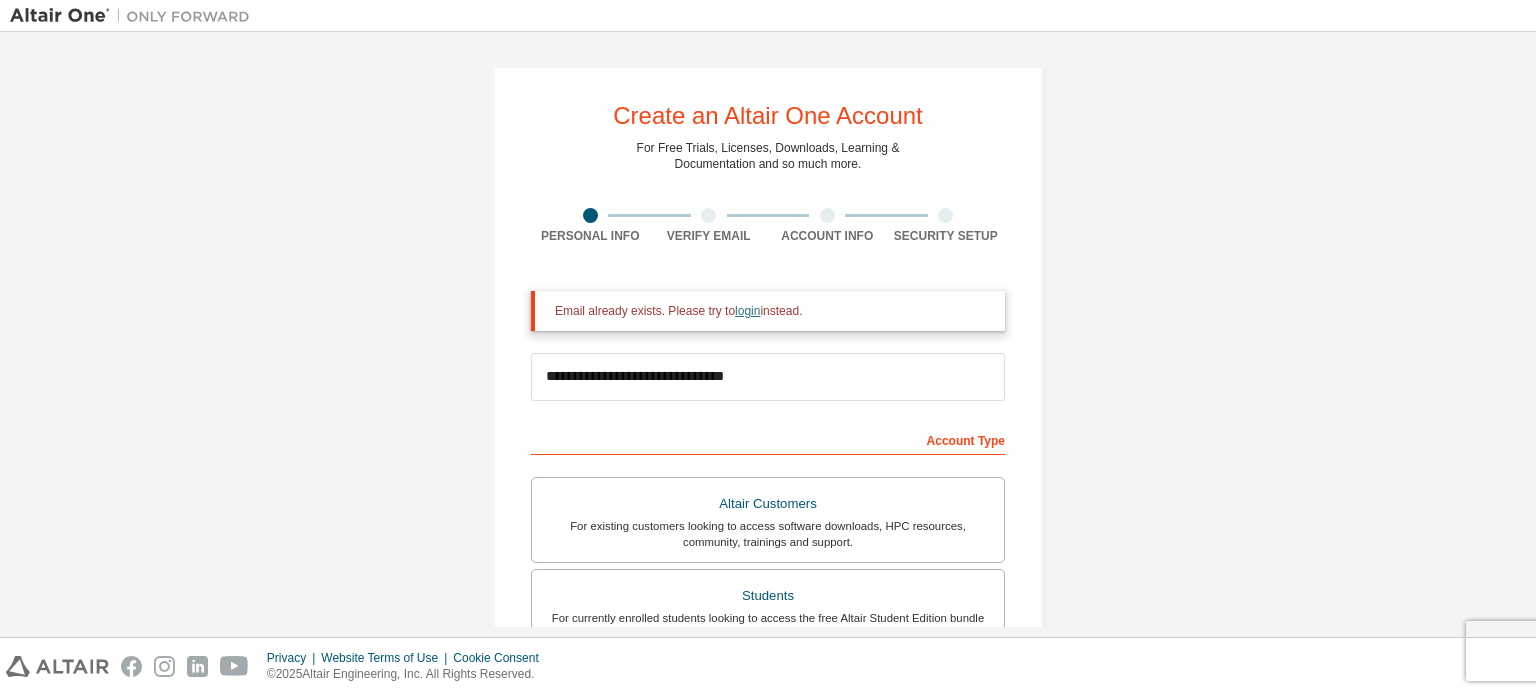 click on "login" at bounding box center (747, 311) 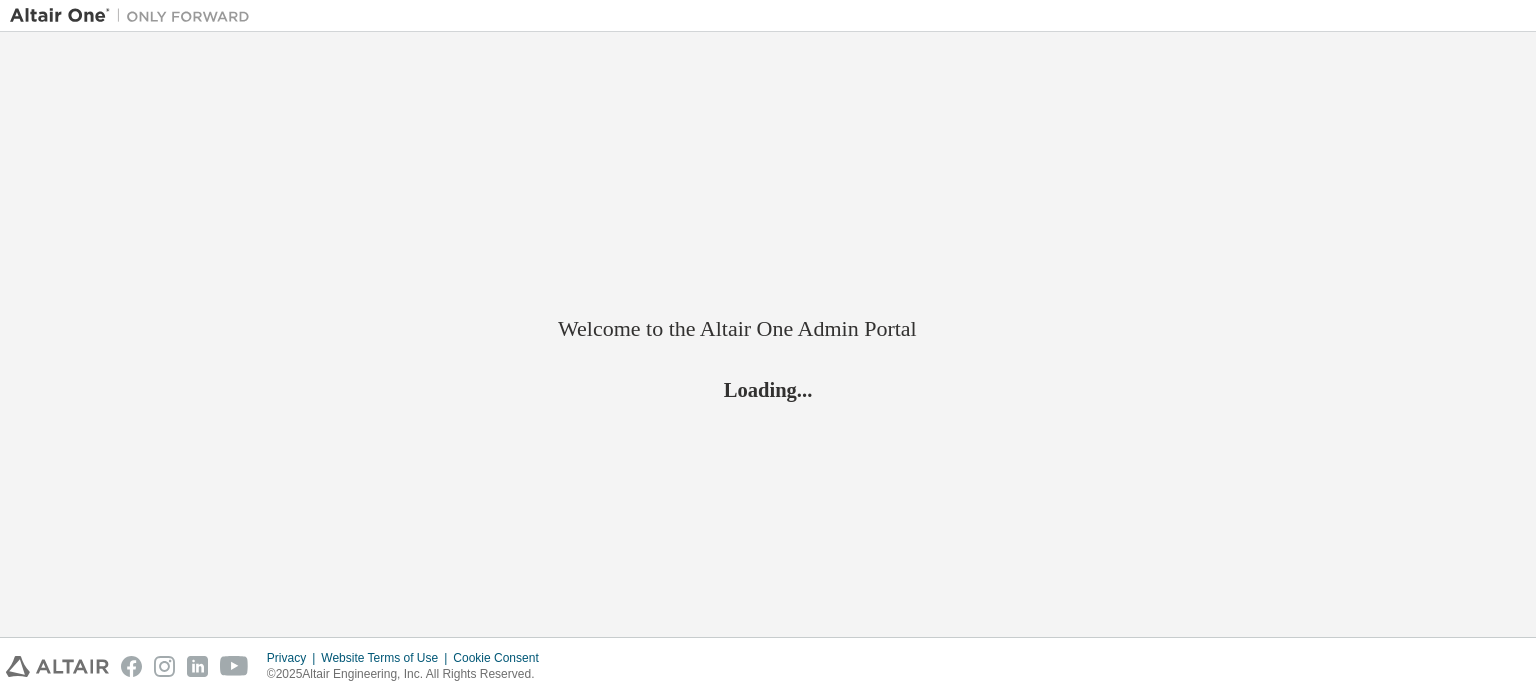 scroll, scrollTop: 0, scrollLeft: 0, axis: both 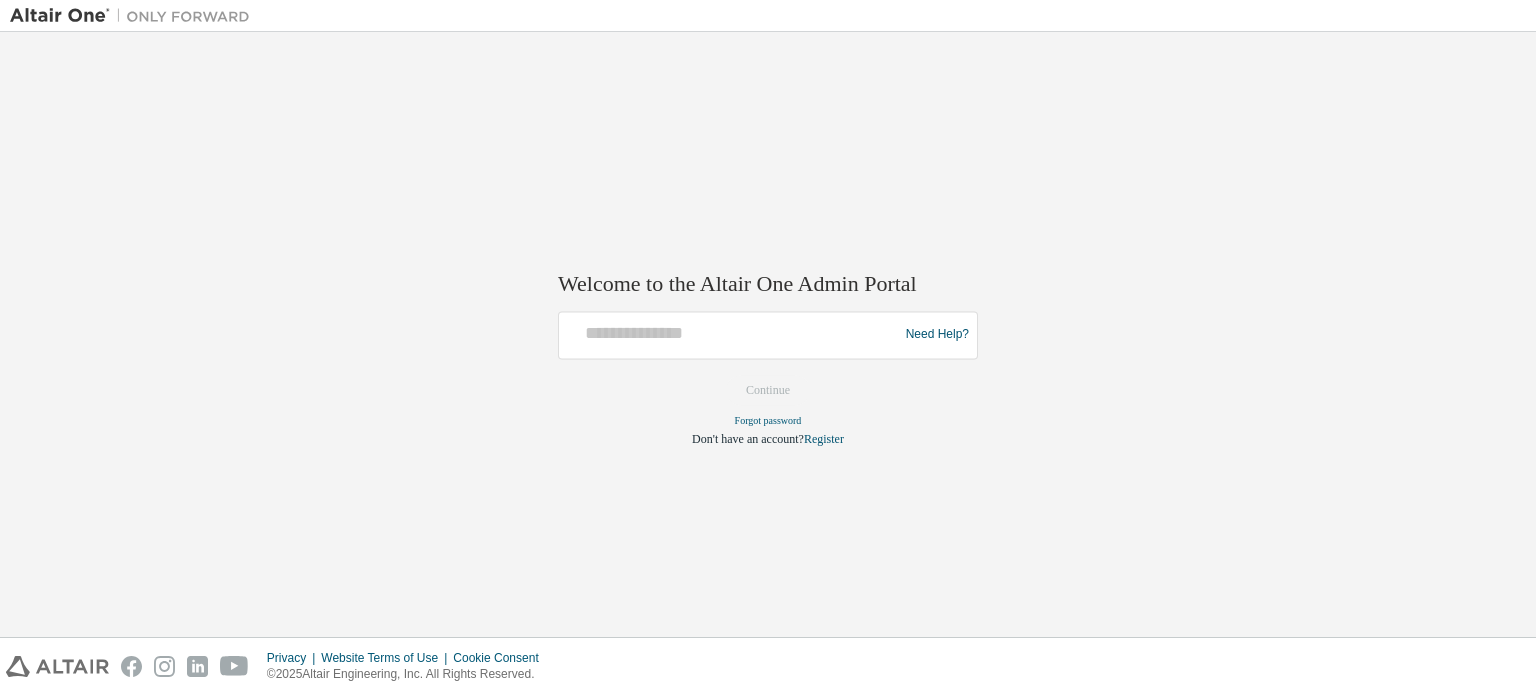 click on "Need Help?" at bounding box center [768, 335] 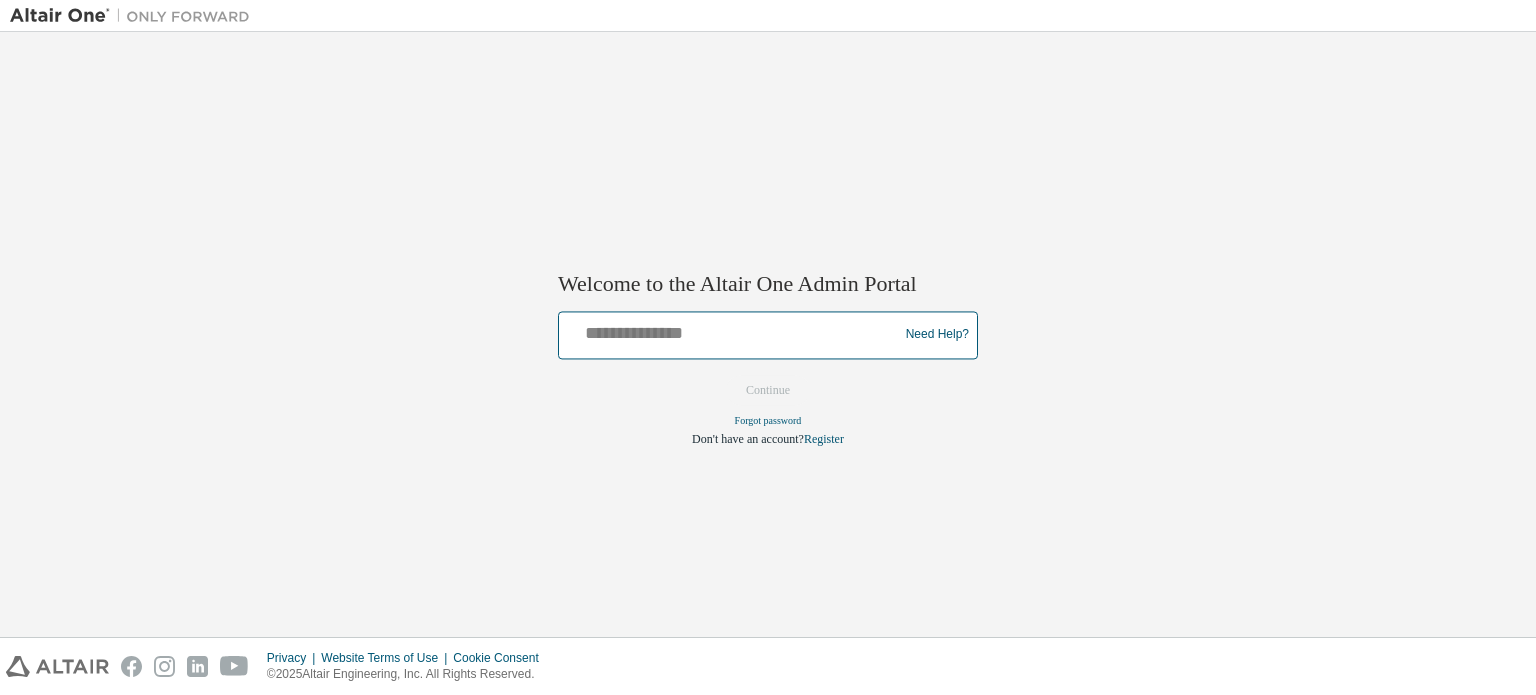 click at bounding box center (731, 330) 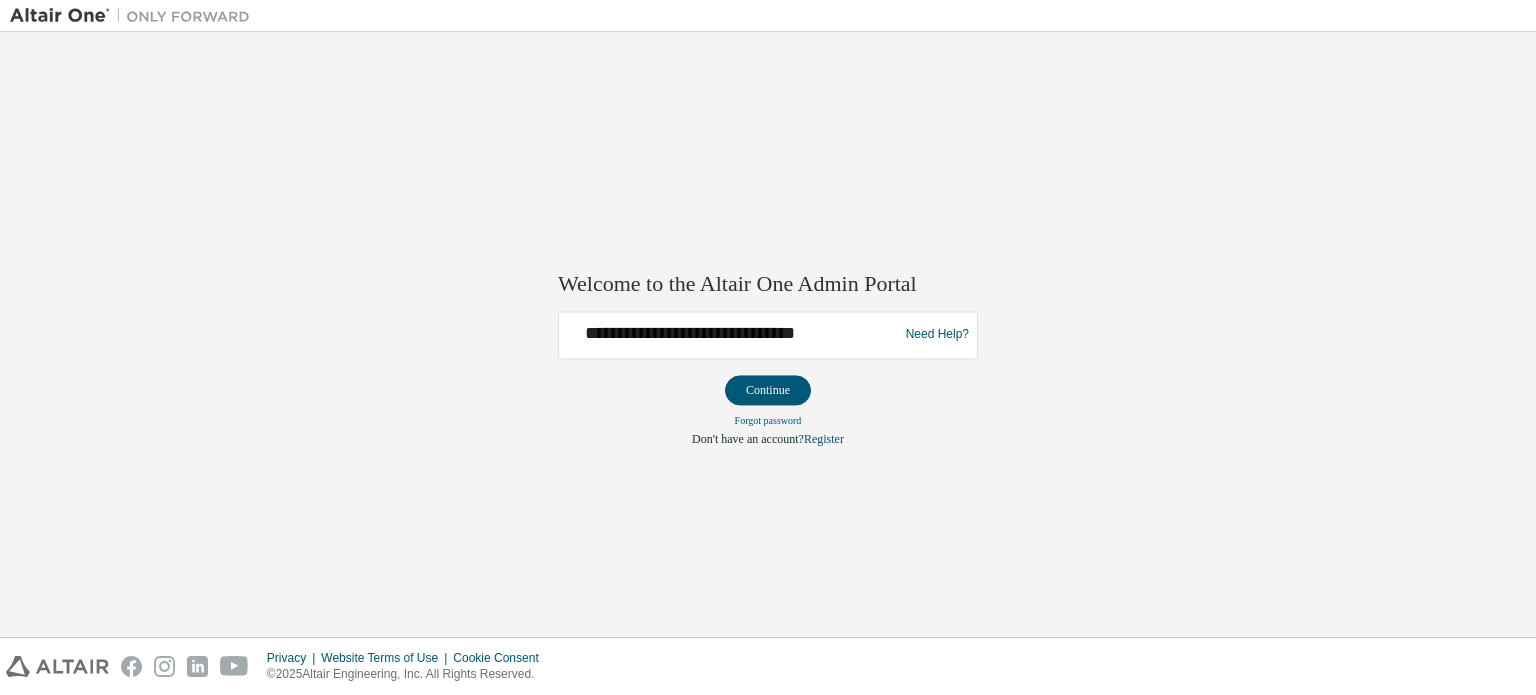 click on "**********" at bounding box center [768, 334] 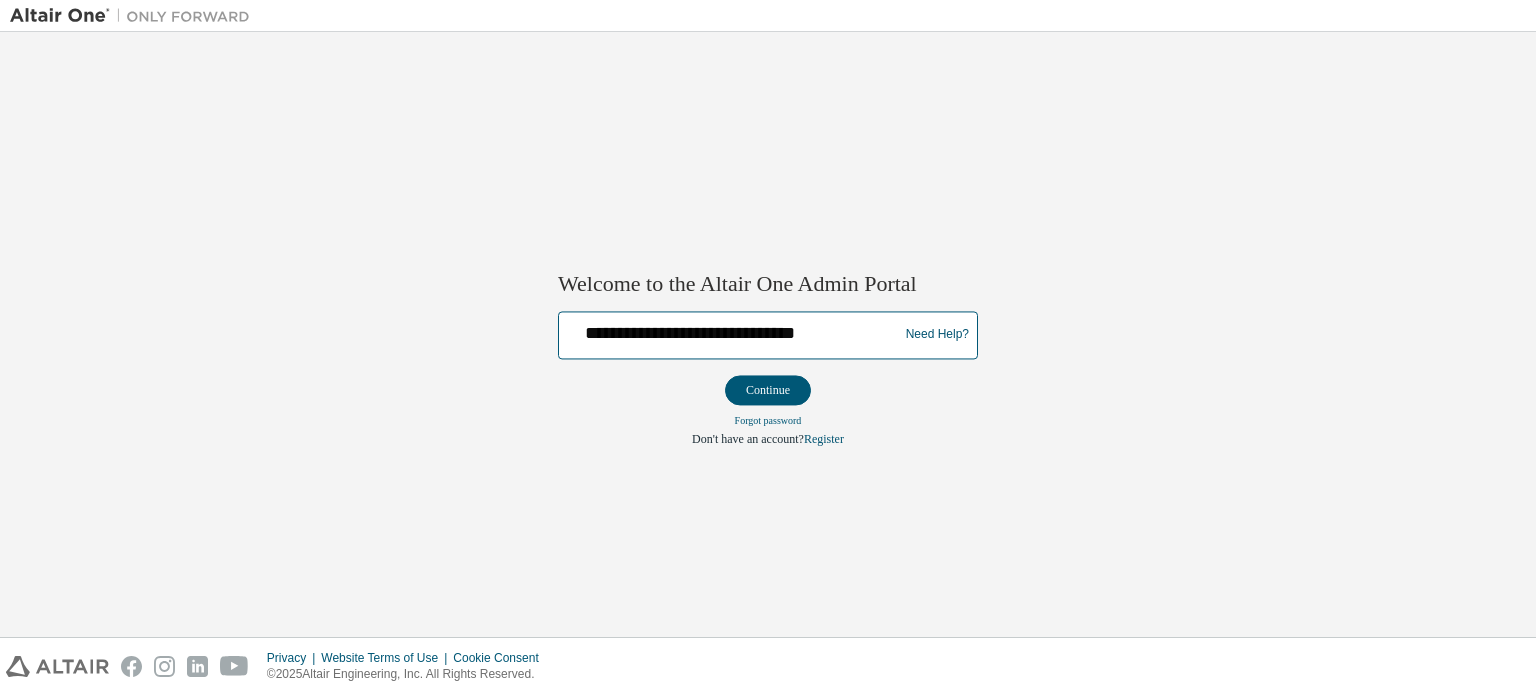 click on "**********" at bounding box center (731, 330) 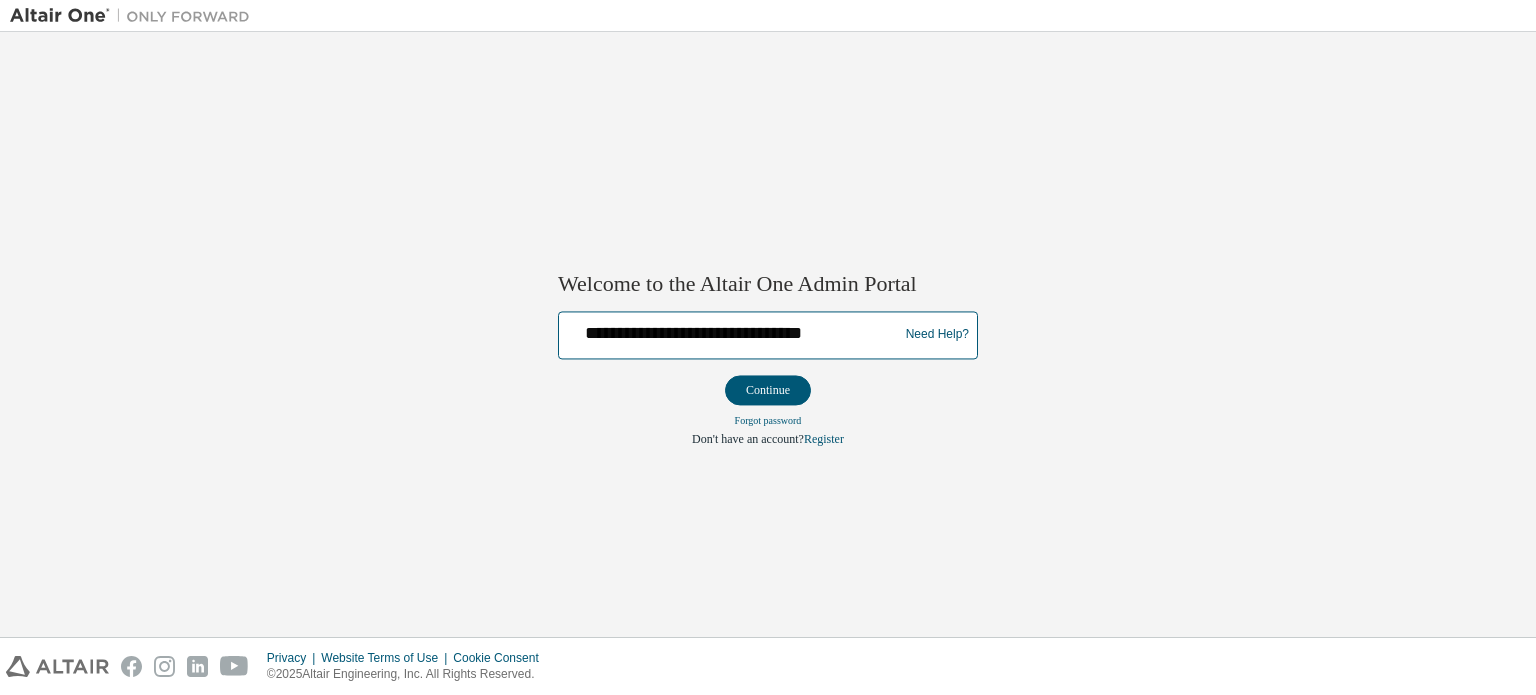 type on "**********" 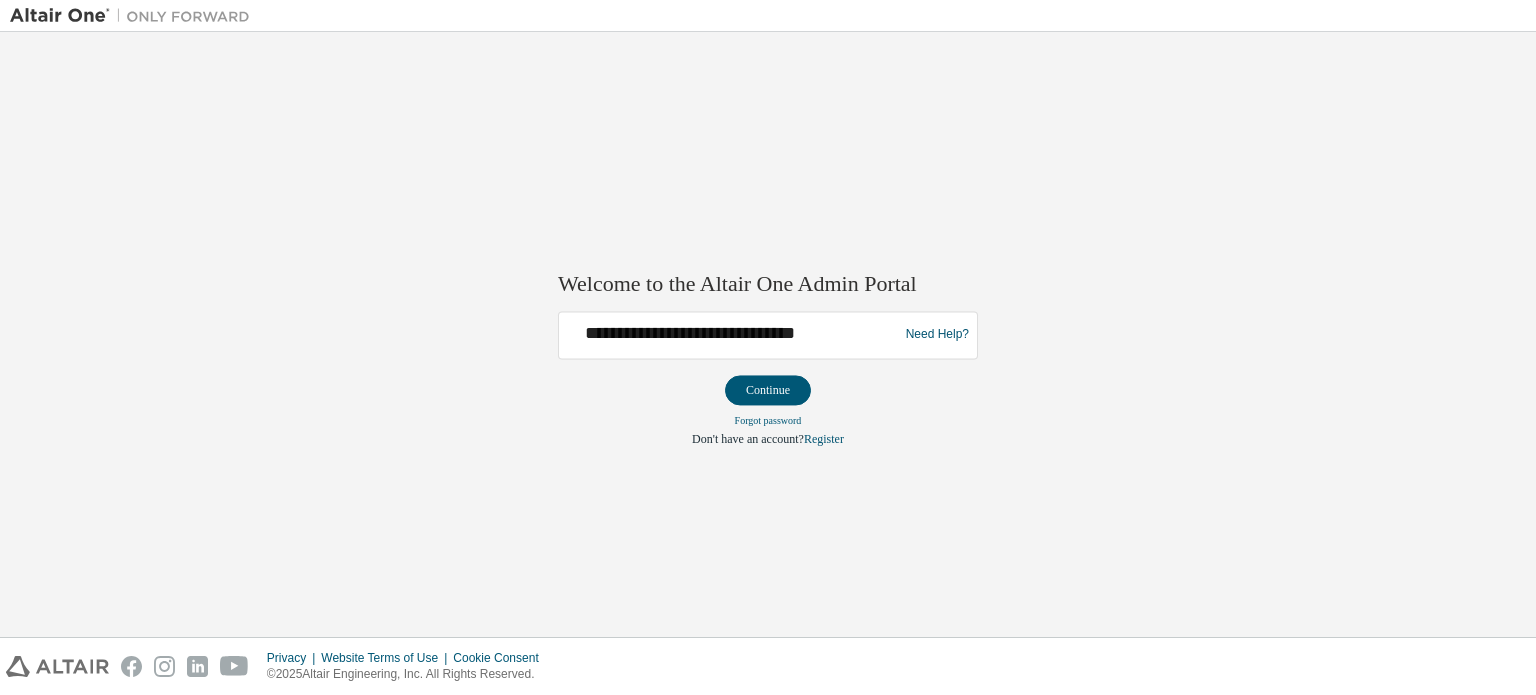 click at bounding box center [768, 374] 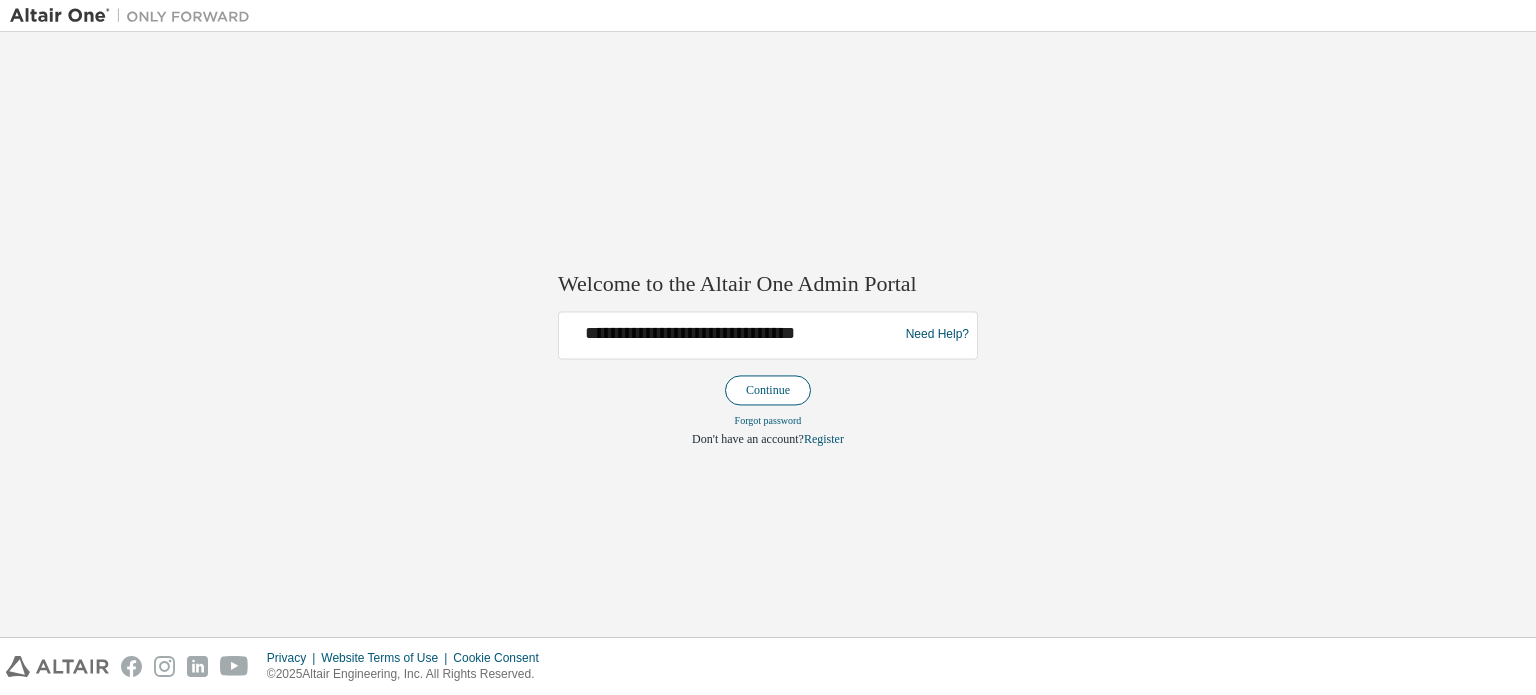 click on "Continue" at bounding box center [768, 390] 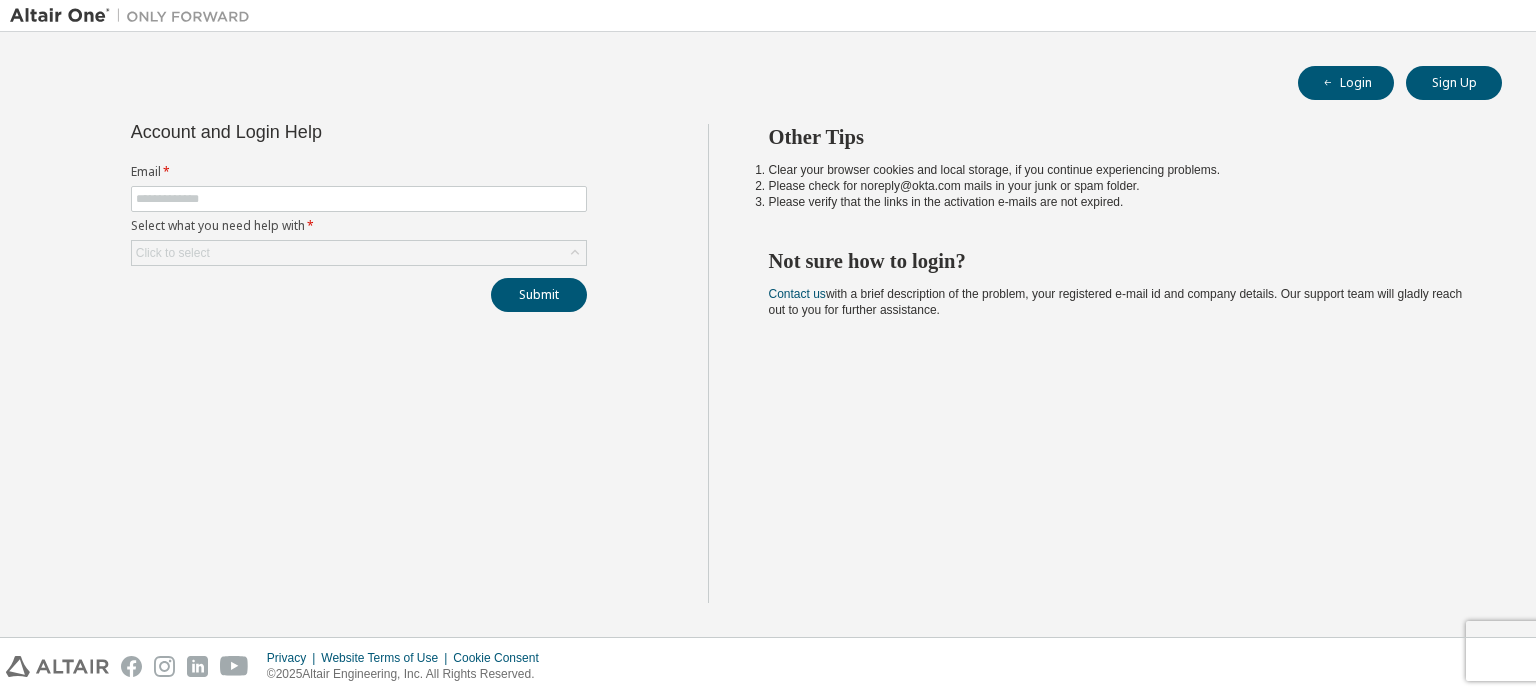scroll, scrollTop: 0, scrollLeft: 0, axis: both 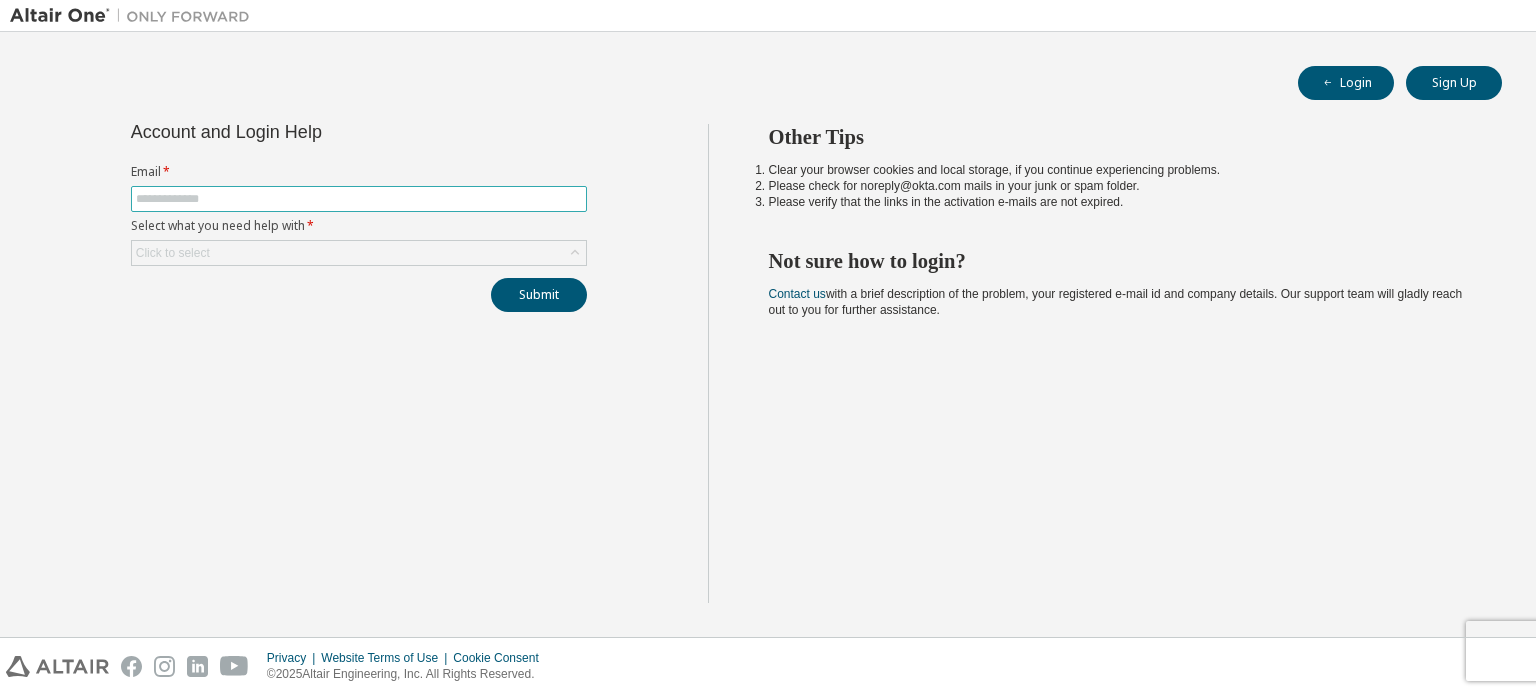 click at bounding box center [359, 199] 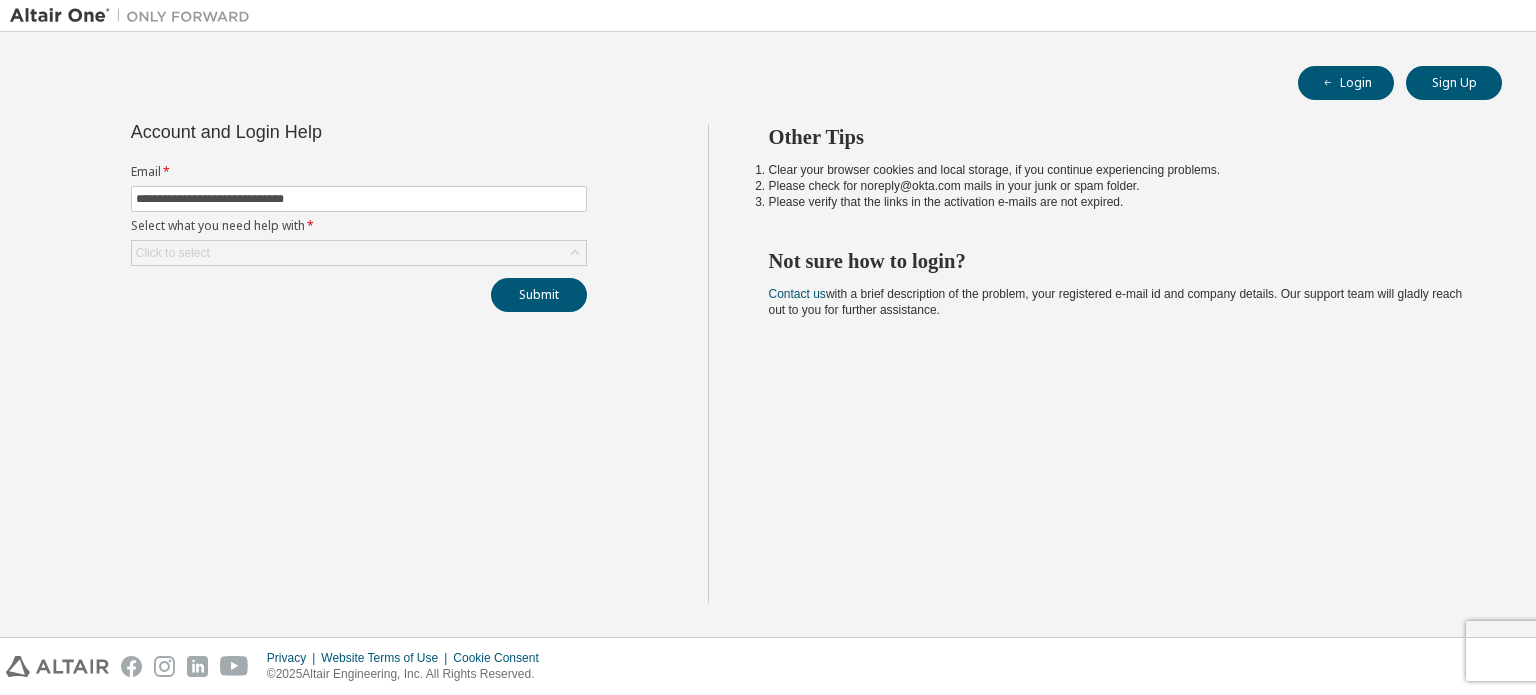 click on "Submit" at bounding box center [359, 295] 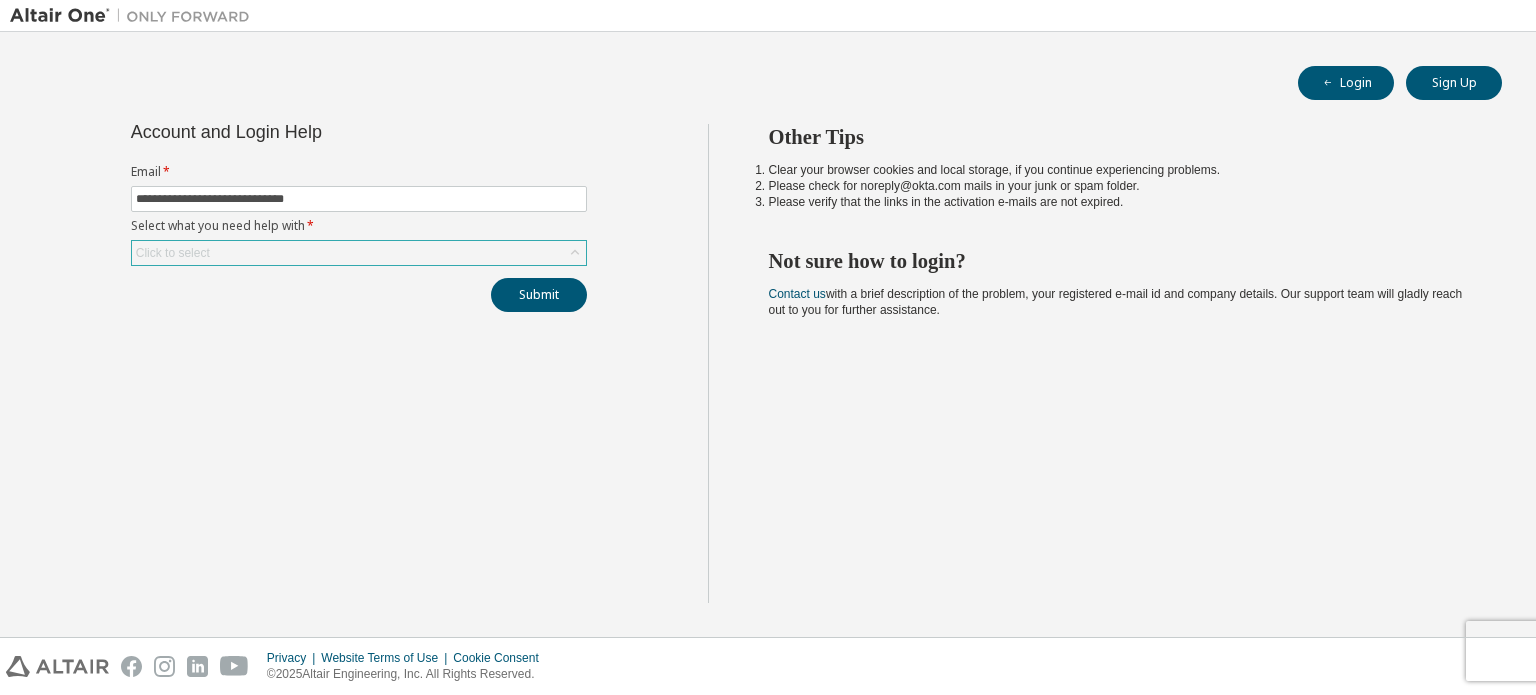 click on "Click to select" at bounding box center [359, 253] 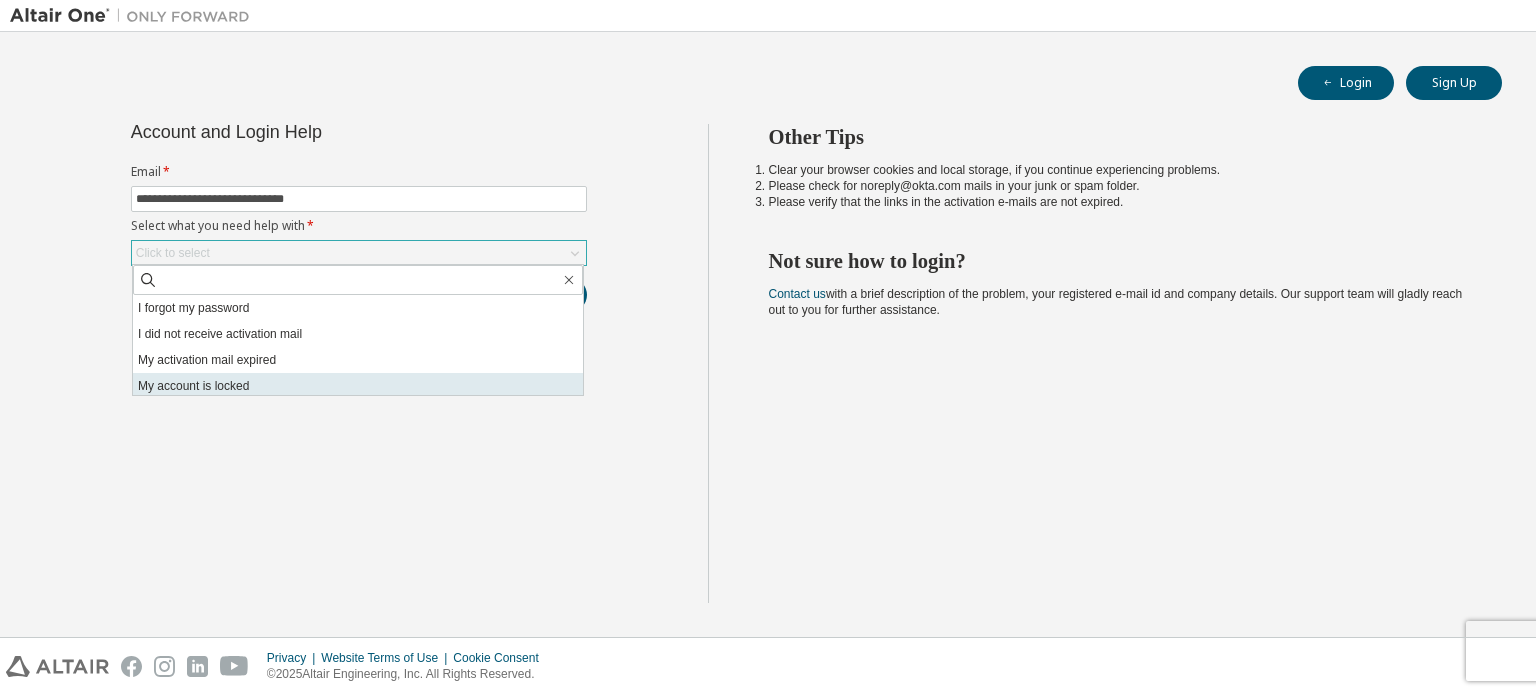 scroll, scrollTop: 56, scrollLeft: 0, axis: vertical 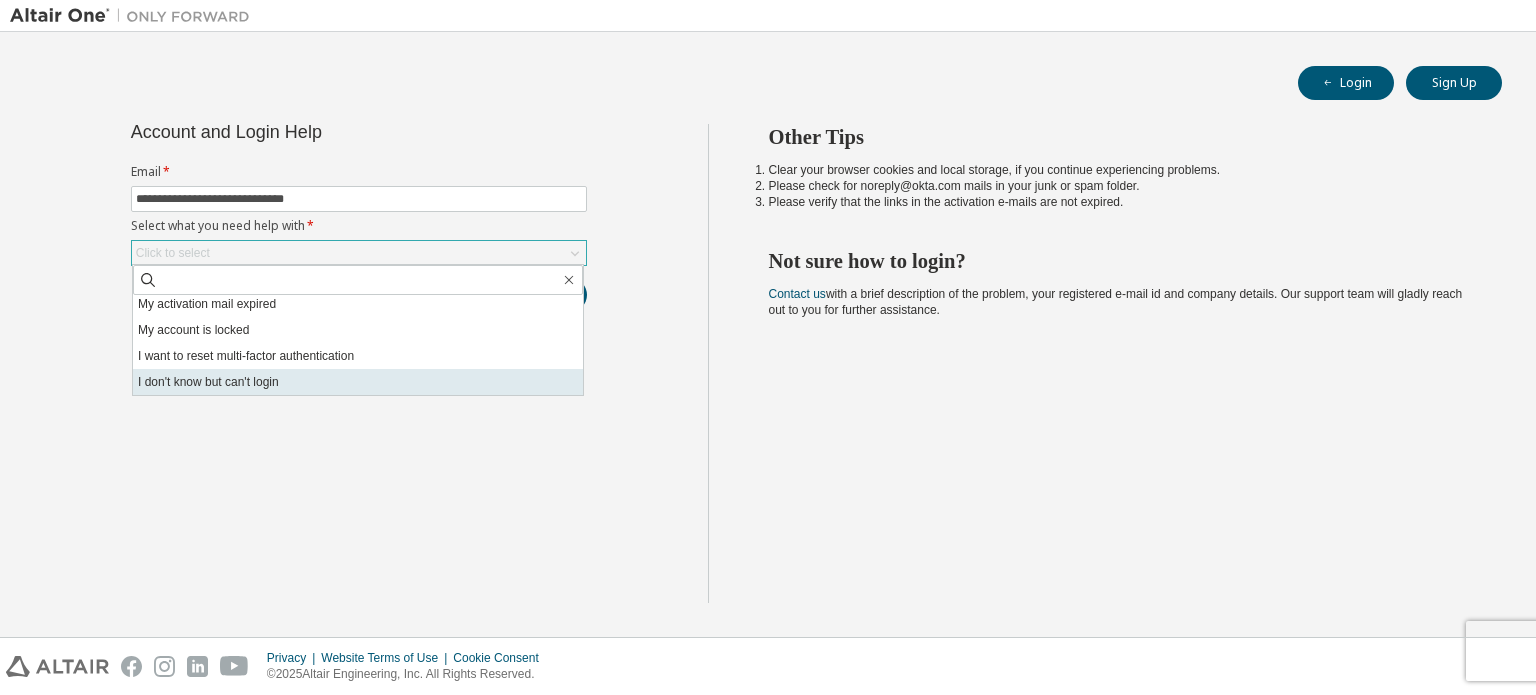 click on "I don't know but can't login" at bounding box center [358, 382] 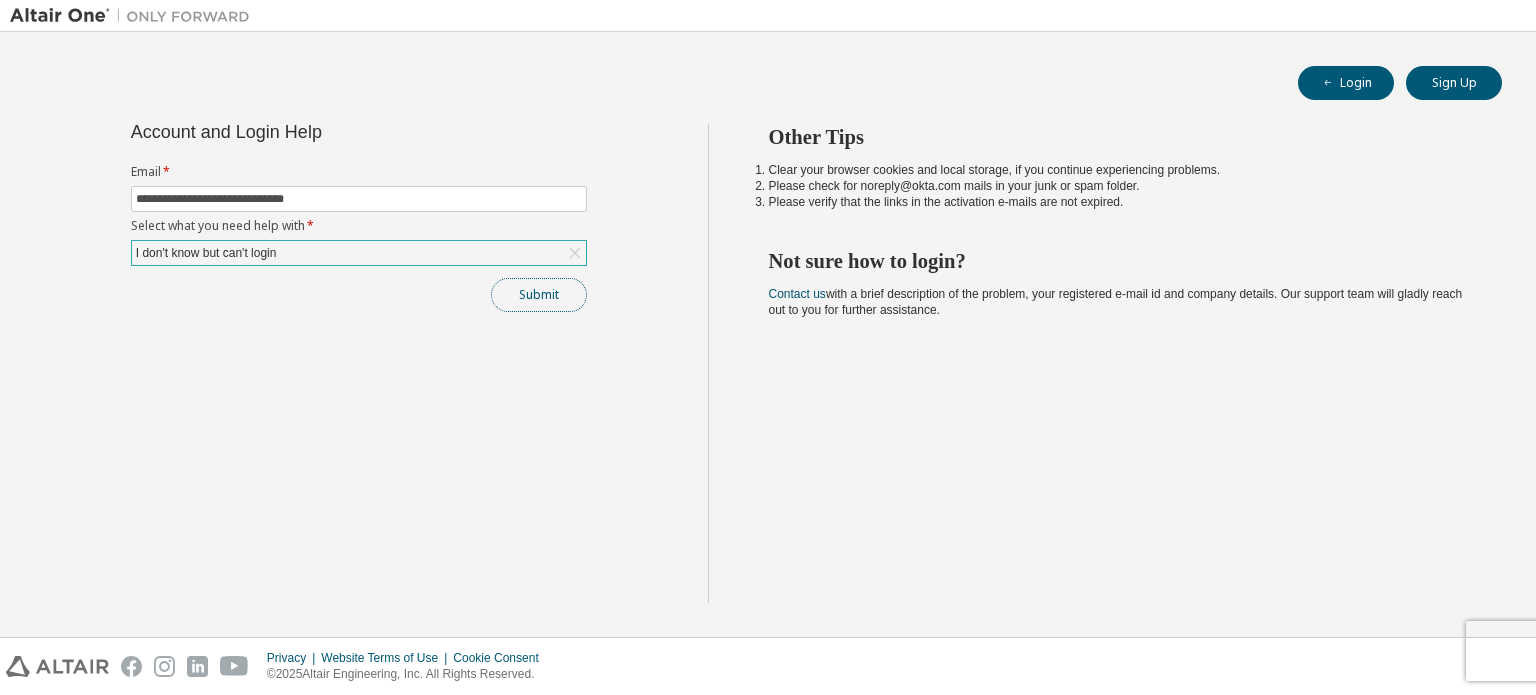 click on "Submit" at bounding box center (539, 295) 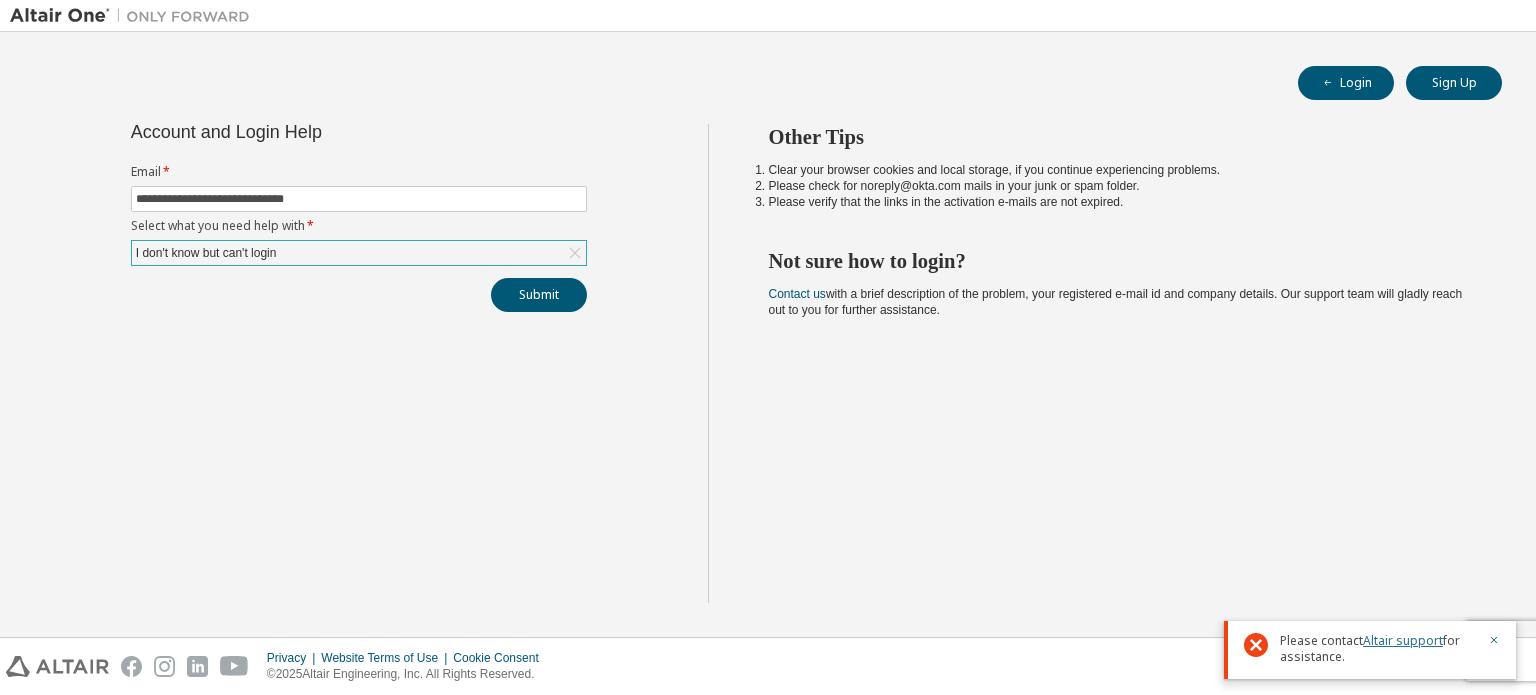 click on "Altair support" at bounding box center [1403, 640] 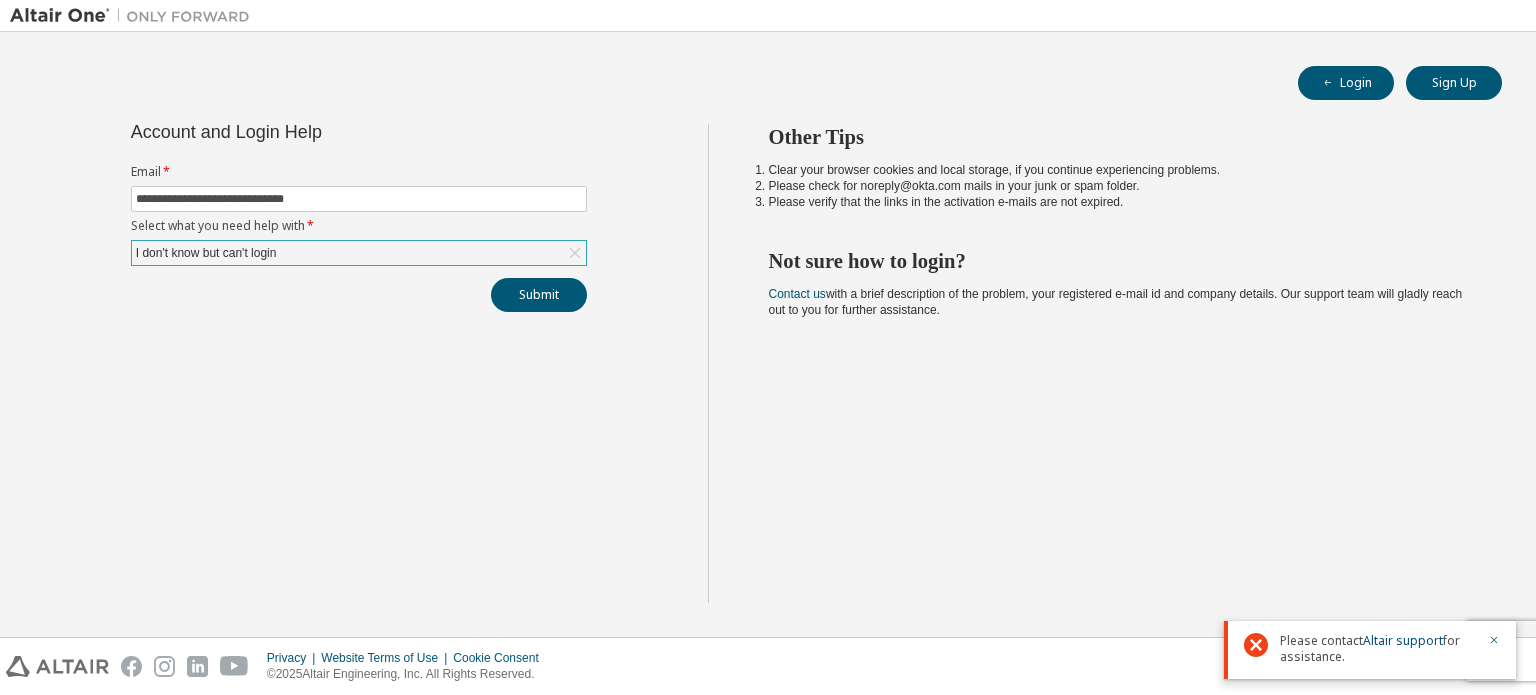 click on "Other Tips Clear your browser cookies and local storage, if you continue experiencing problems. Please check for noreply@okta.com mails in your junk or spam folder. Please verify that the links in the activation e-mails are not expired. Not sure how to login? Contact us  with a brief description of the problem, your registered e-mail id and company details. Our support team will gladly reach out to you for further assistance." at bounding box center (1117, 363) 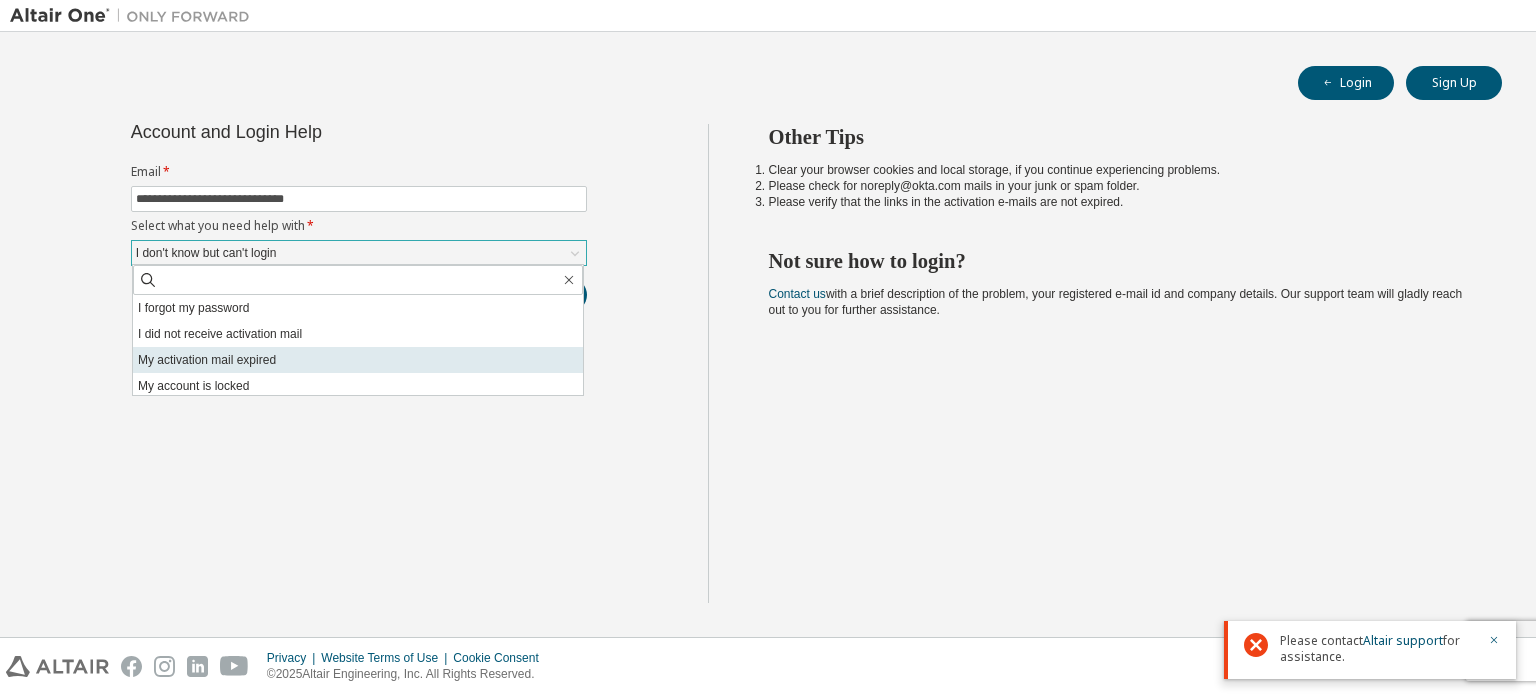 click on "My activation mail expired" at bounding box center [358, 360] 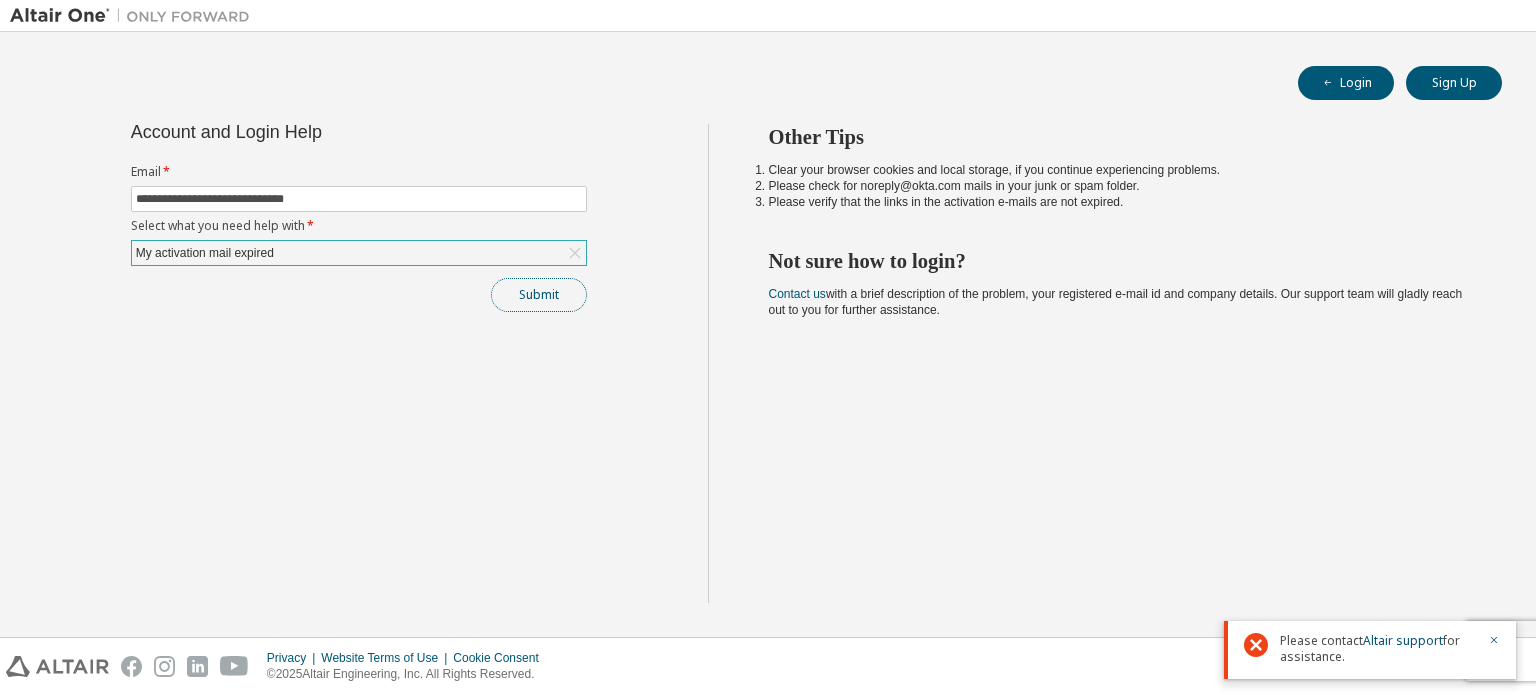 click on "Submit" at bounding box center (539, 295) 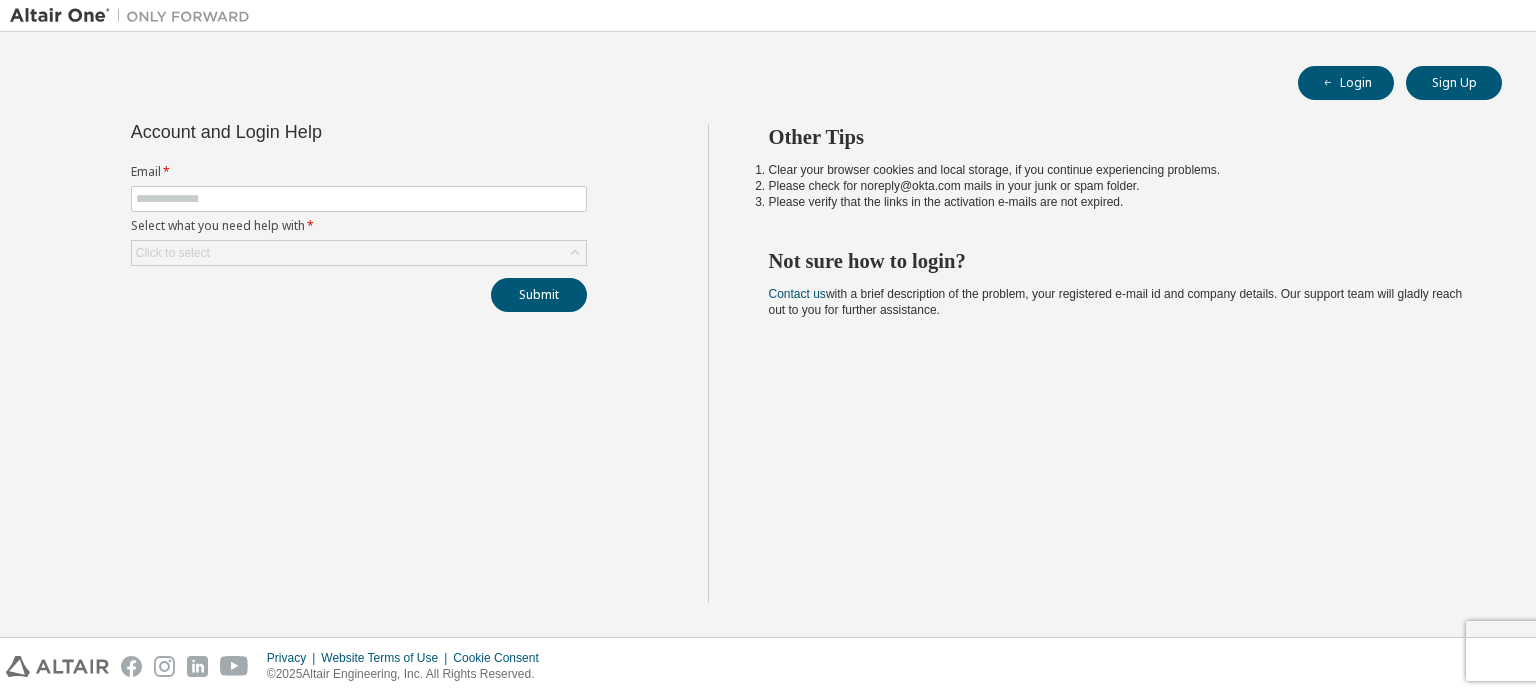 scroll, scrollTop: 0, scrollLeft: 0, axis: both 